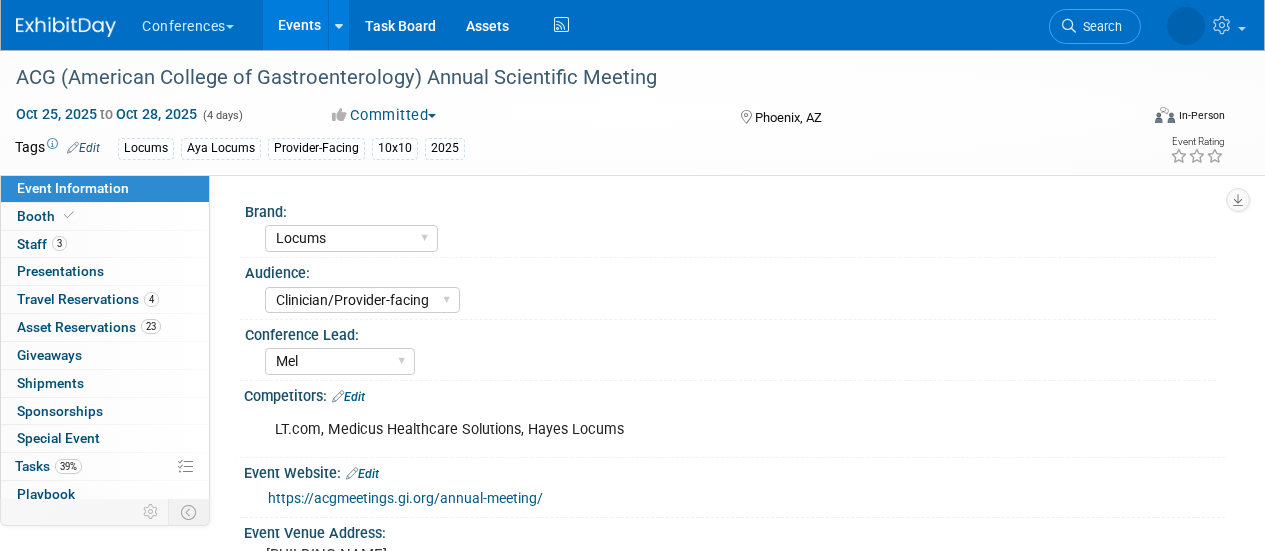 select on "Locums" 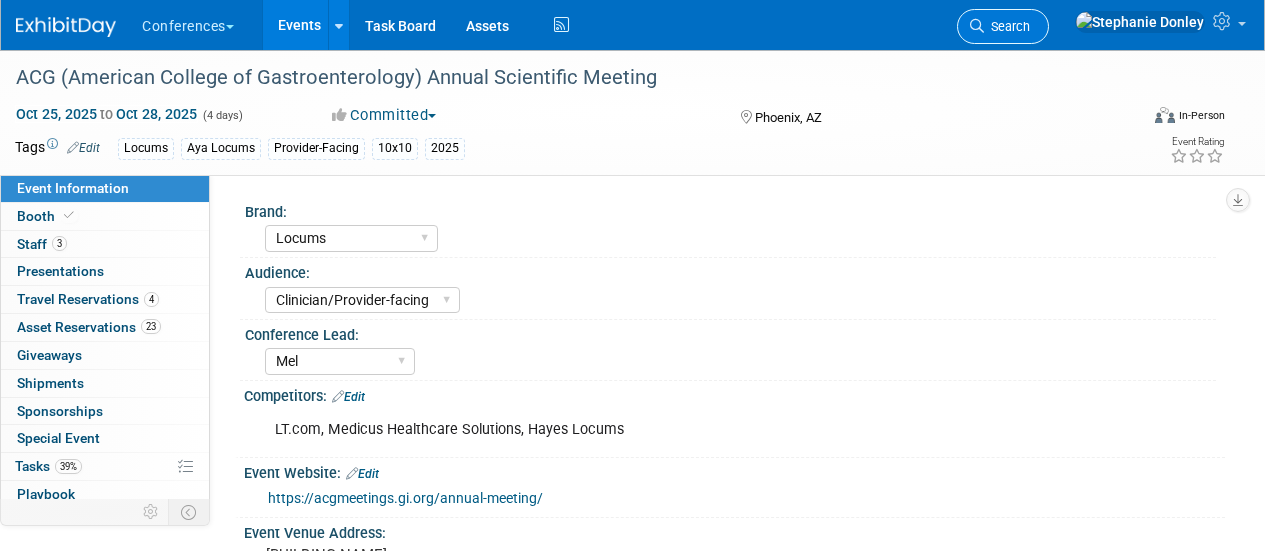 scroll, scrollTop: 470, scrollLeft: 0, axis: vertical 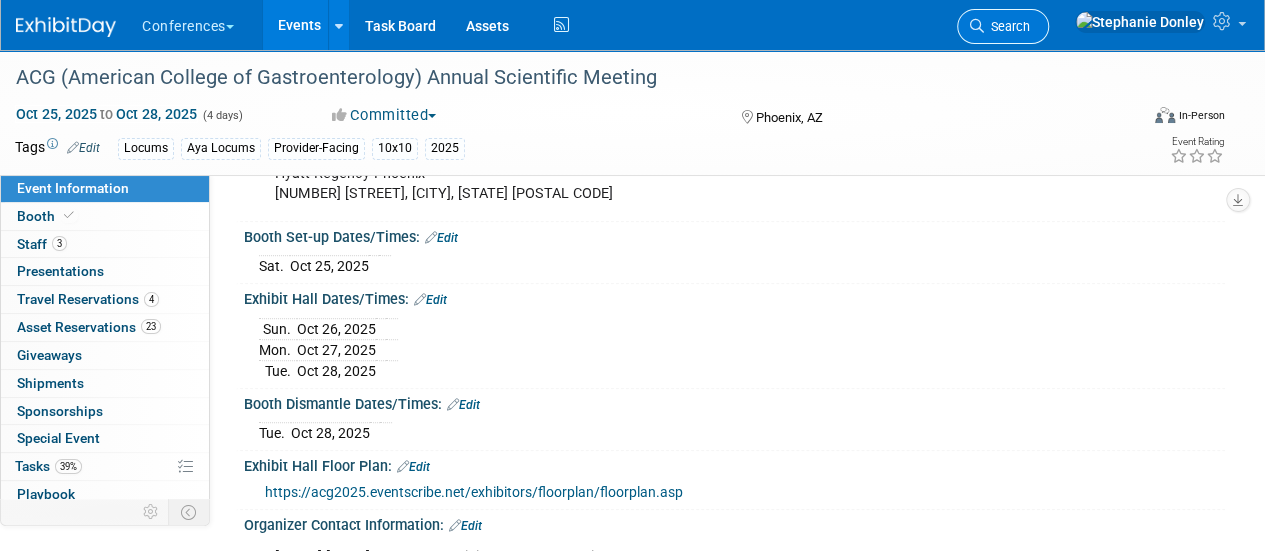 click on "Search" at bounding box center (1007, 26) 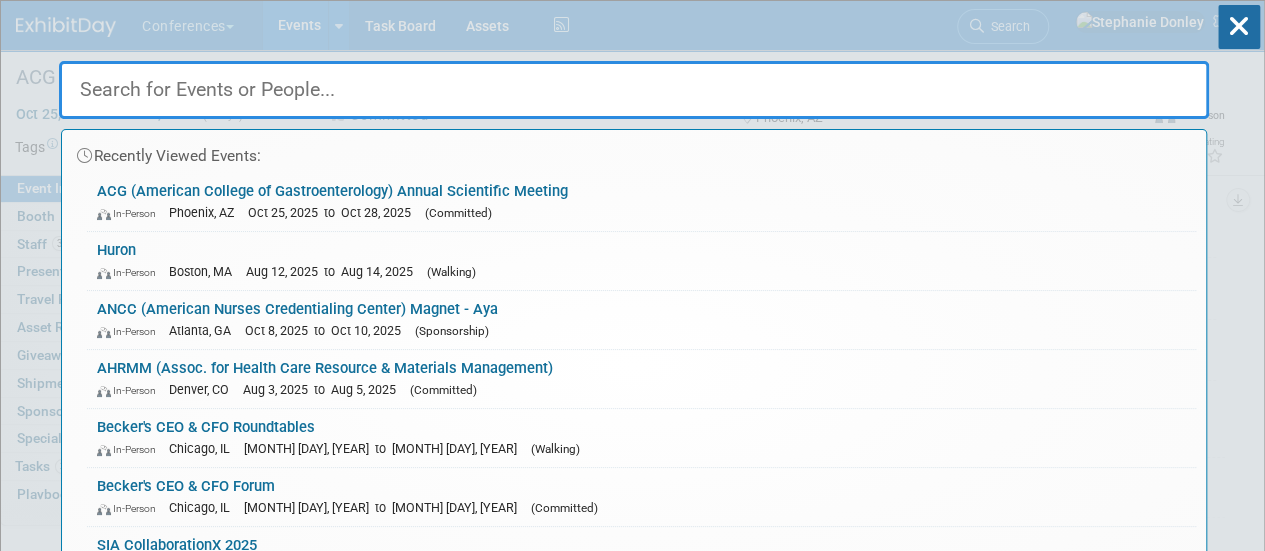 click at bounding box center [634, 90] 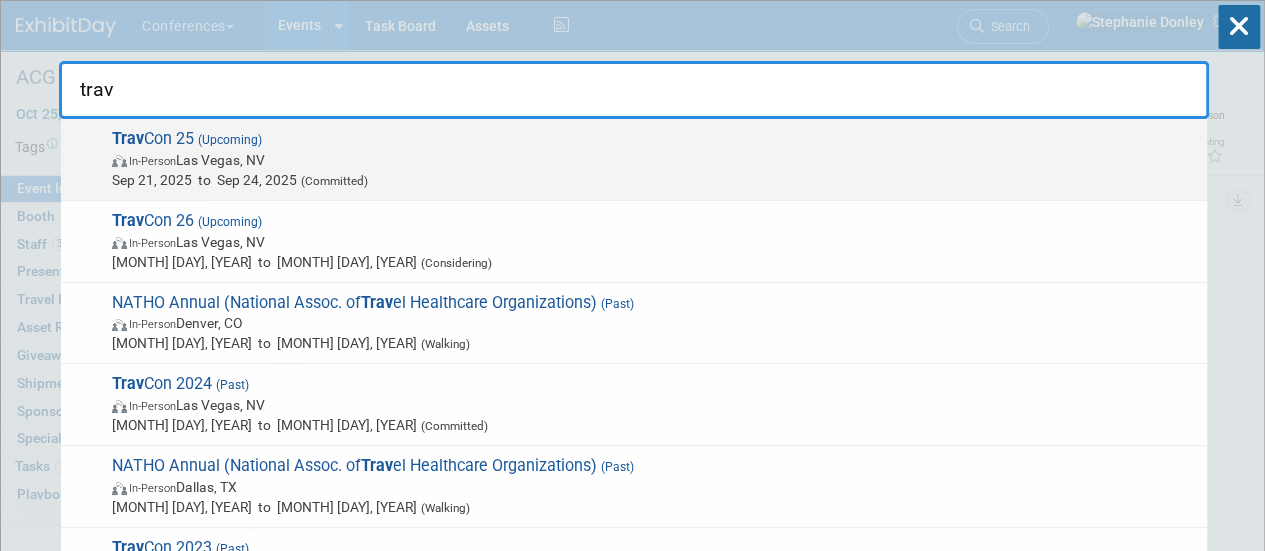 type on "trav" 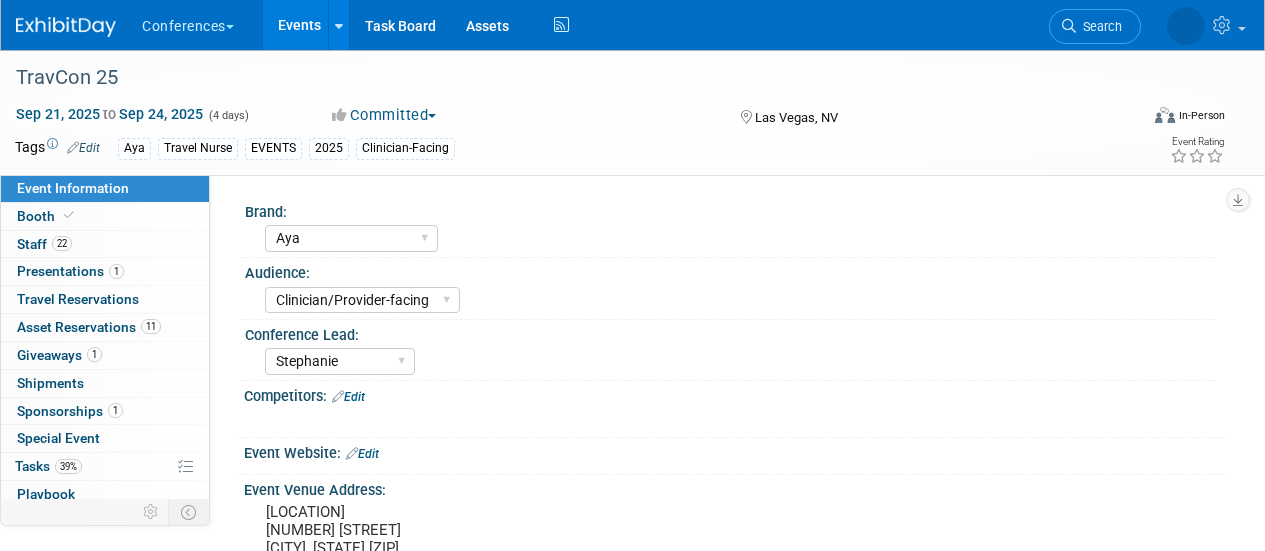 select on "Aya" 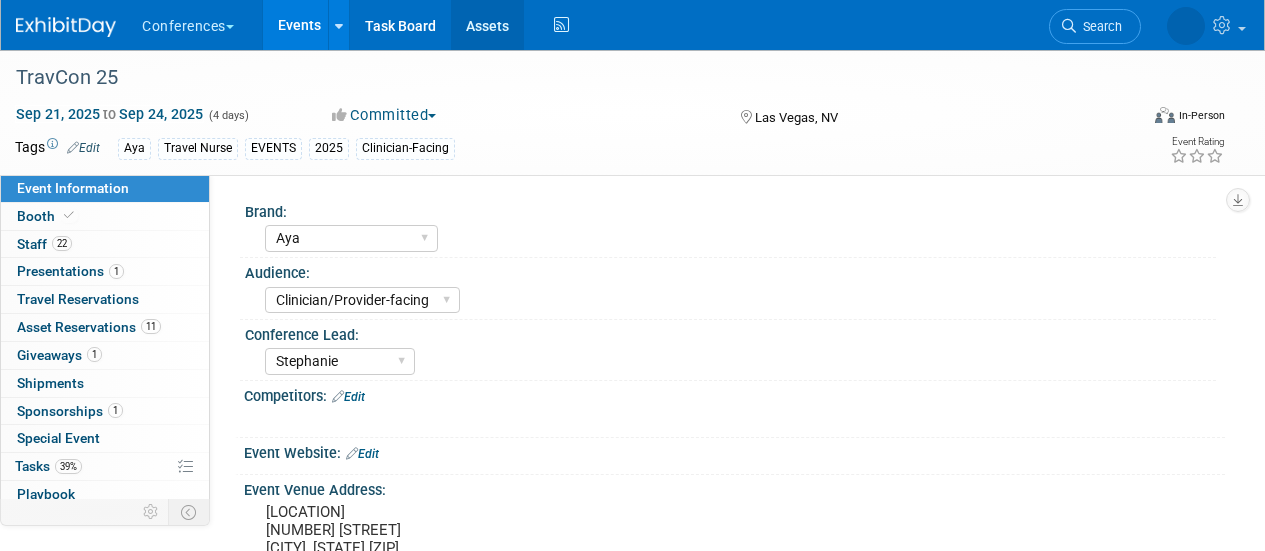 scroll, scrollTop: 0, scrollLeft: 0, axis: both 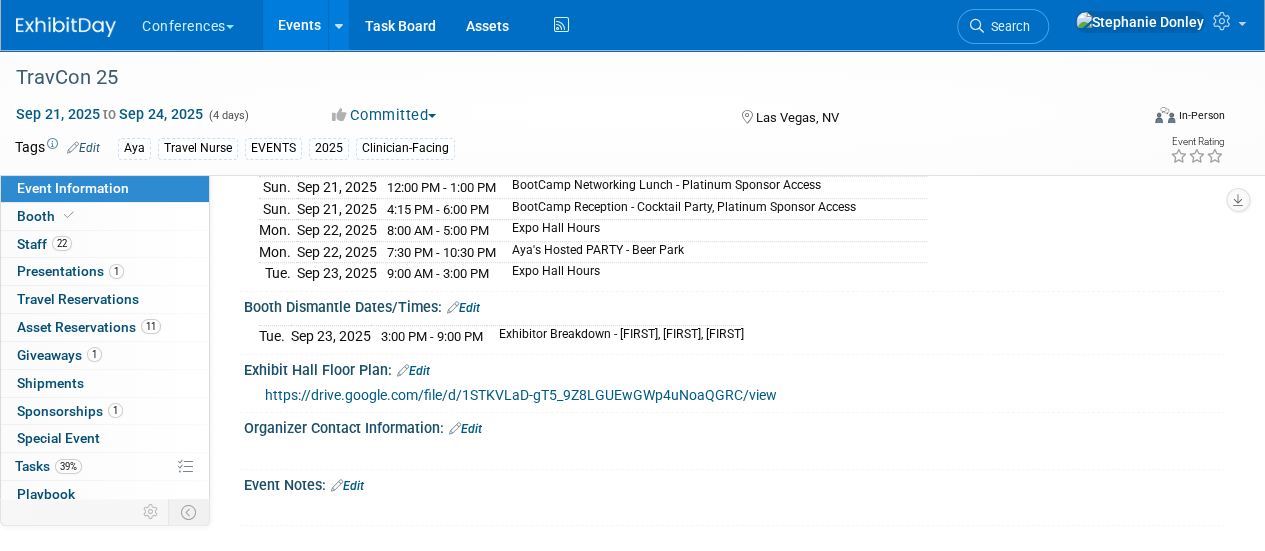 click on "Edit" at bounding box center (413, 371) 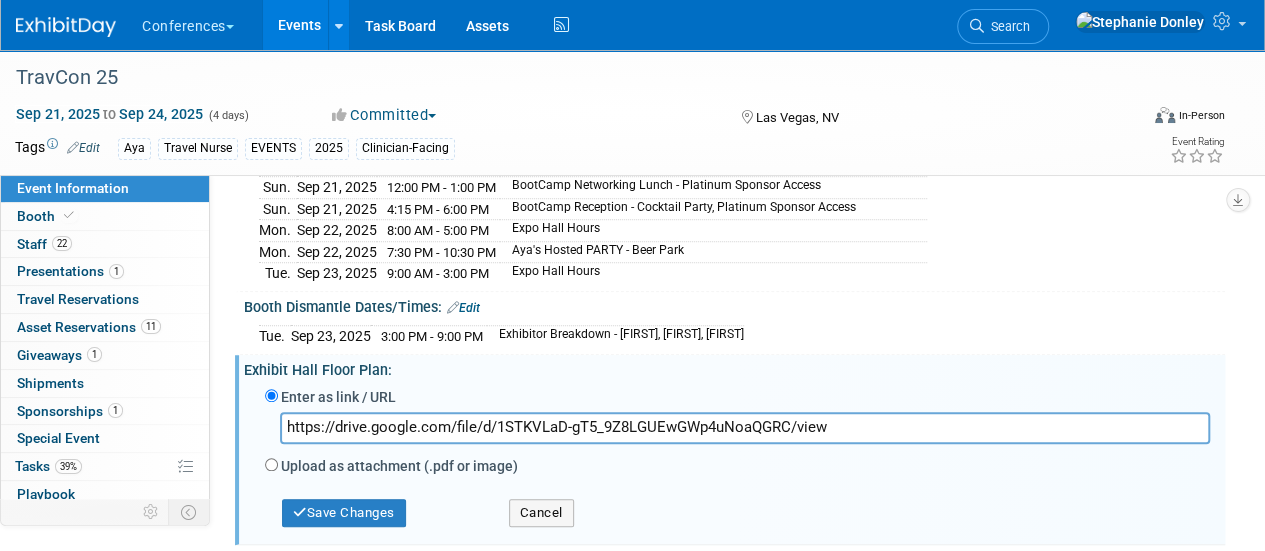 drag, startPoint x: 846, startPoint y: 414, endPoint x: 246, endPoint y: 397, distance: 600.2408 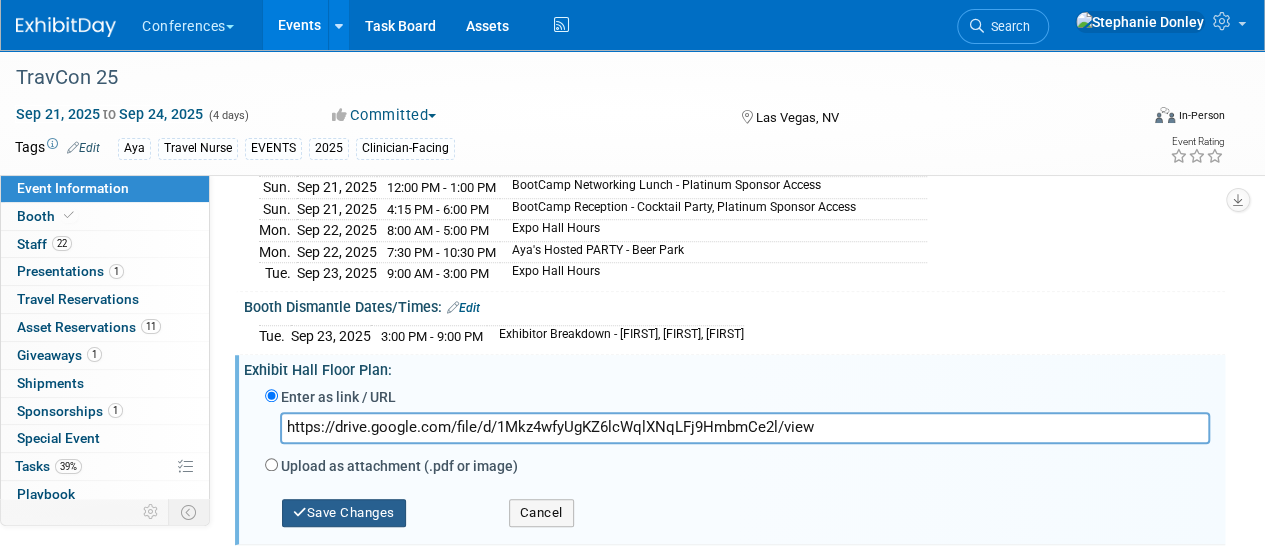 type on "https://drive.google.com/file/d/1Mkz4wfyUgKZ6lcWqlXNqLFj9HmbmCe2l/view" 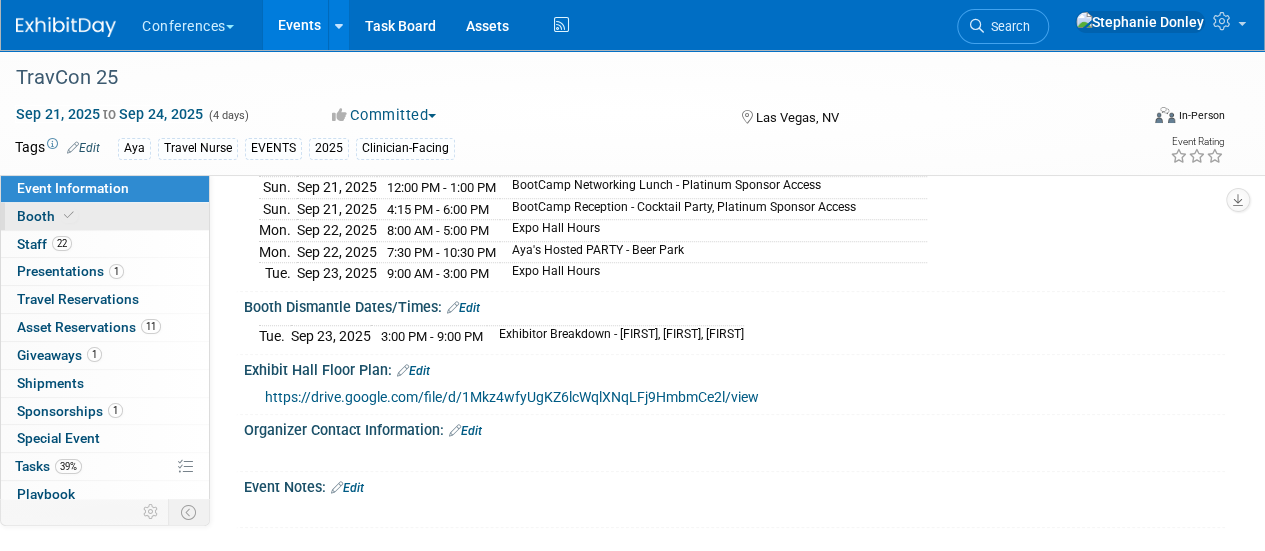 click on "Booth" at bounding box center [47, 216] 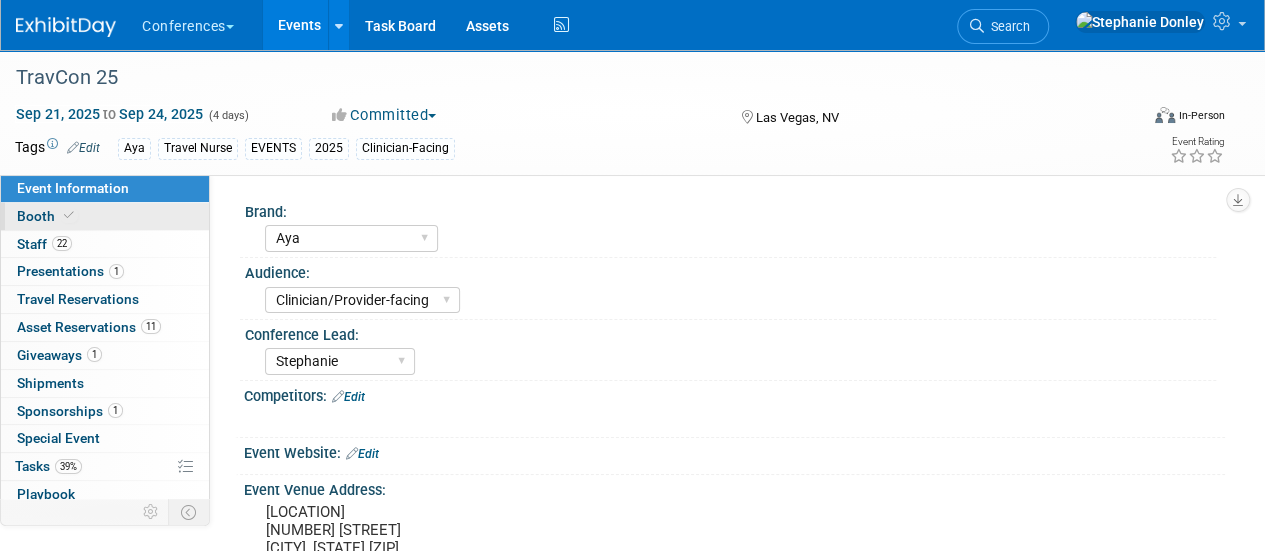 select on "20'x20'" 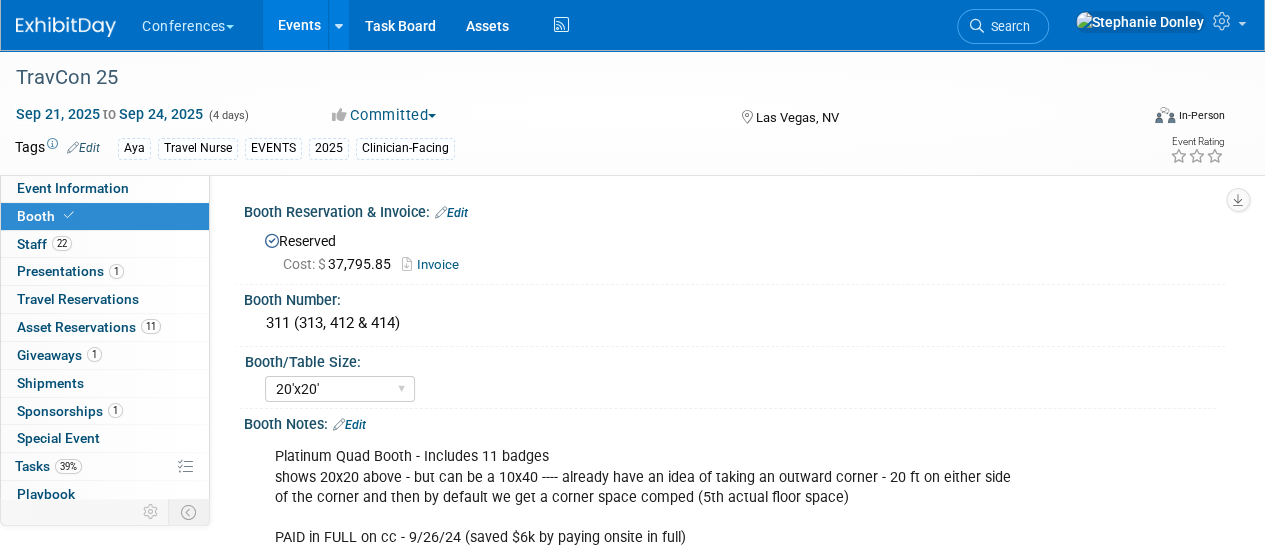click on "TravCon 25
Sep 21, 2025  to  Sep 24, 2025
(4 days)
Sep 21, 2025 to Sep 24, 2025
Committed
Committed
Considering
Not Going
Walking
Sponsorship
Canceled
Waitlisted
In Progress
Las Vegas, NV
Virtual
In-Person
Hybrid
<img src="https://www.exhibitday.com/Images/Format-Virtual.png" style="width: 22px; height: 18px; margin-top: 2px; margin-bottom: 2px; margin-left: 2px; filter: Grayscale(70%); opacity: 0.9;" />   Virtual
<img src="https://www.exhibitday.com/Images/Format-InPerson.png" style="width: 22px; height: 18px; margin-top: 2px; margin-bottom: 2px; margin-left: 2px; filter: Grayscale(70%); opacity: 0.9;" />   In-Person
<img src="https://www.exhibitday.com/Images/Format-Hybrid.png" style="width: 22px; height: 18px; margin-top: 2px; margin-bottom: 2px; margin-left: 2px; filter: Grayscale(70%); opacity: 0.9;" />   Hybrid" at bounding box center [632, 112] 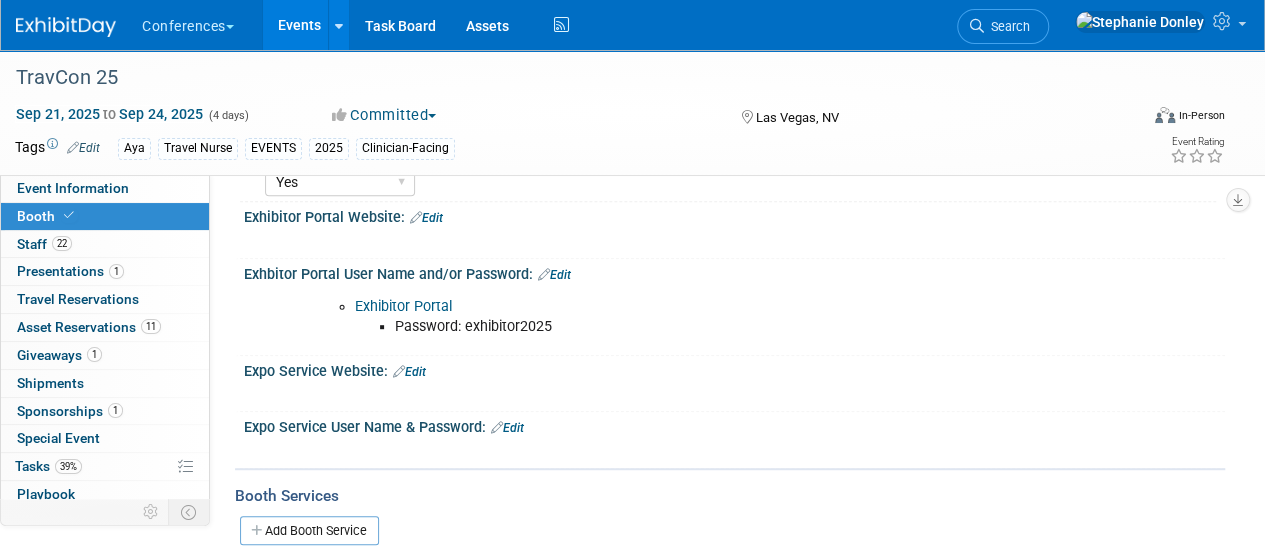 scroll, scrollTop: 398, scrollLeft: 0, axis: vertical 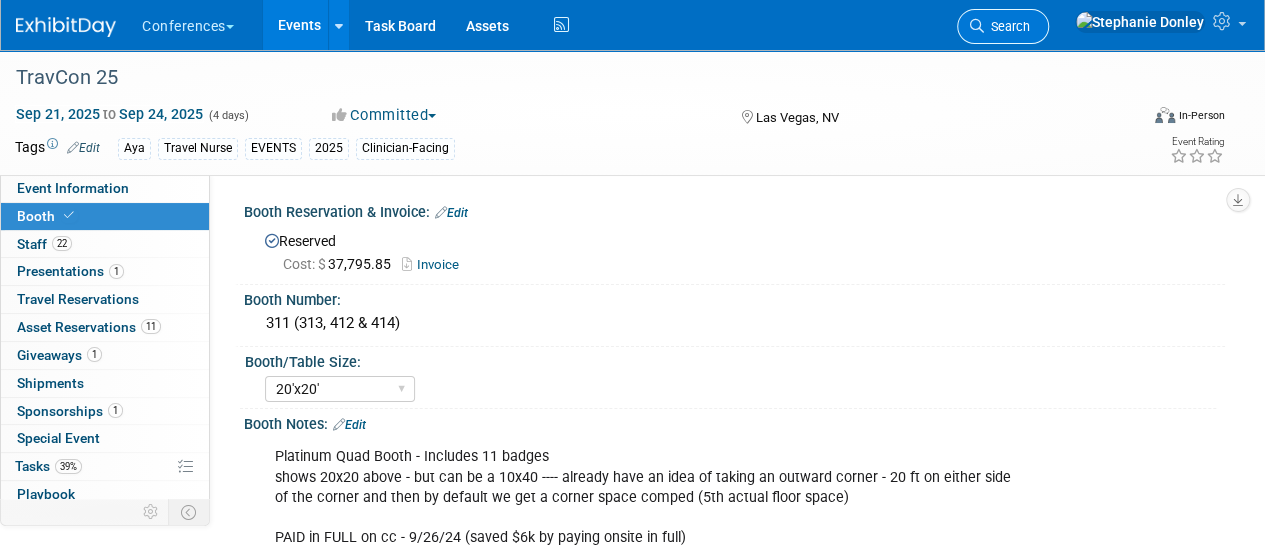 click on "Search" at bounding box center [1007, 26] 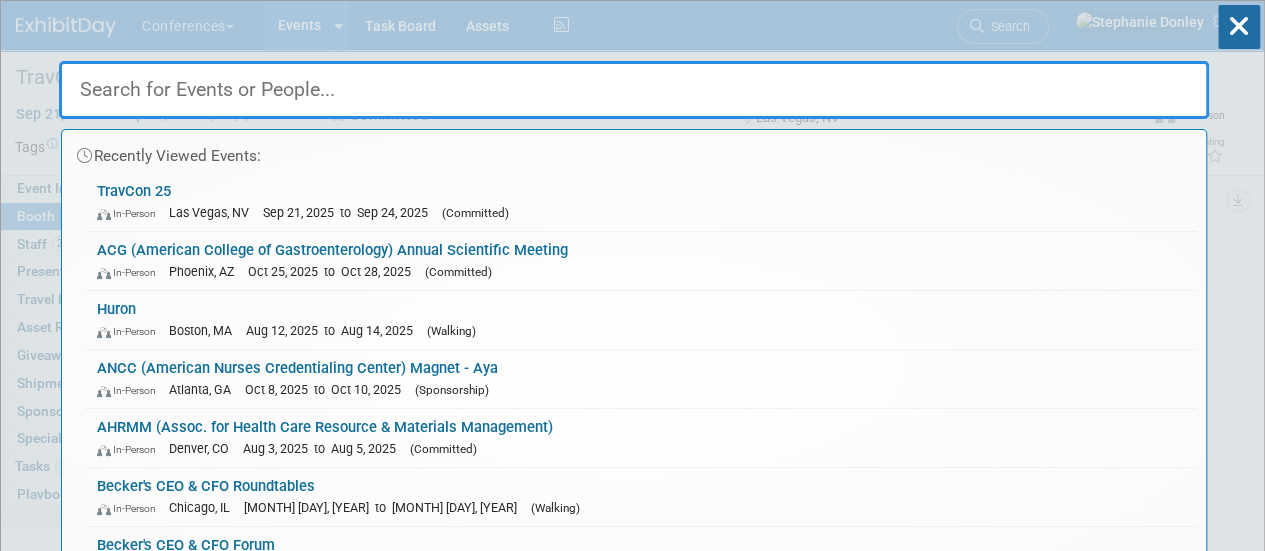 click at bounding box center [634, 90] 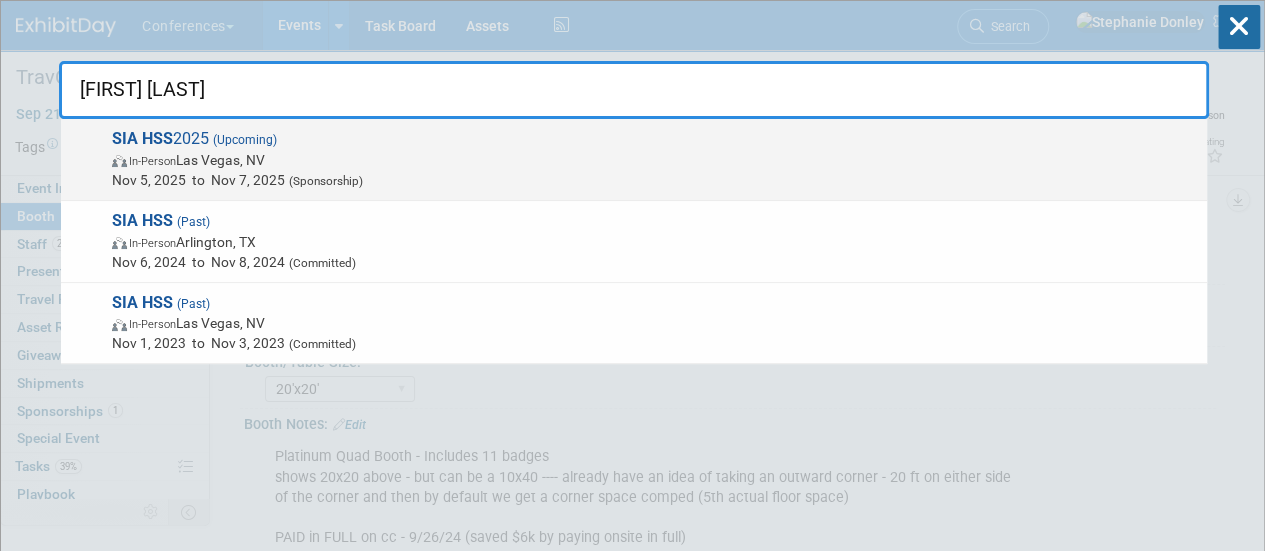 type on "sia hss" 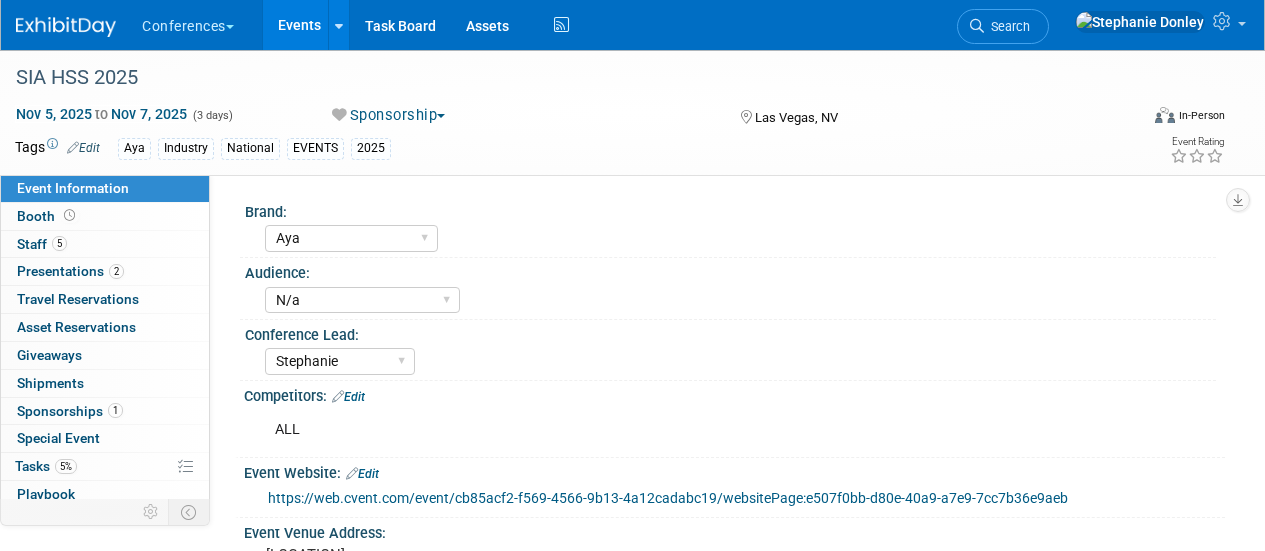 select on "Aya" 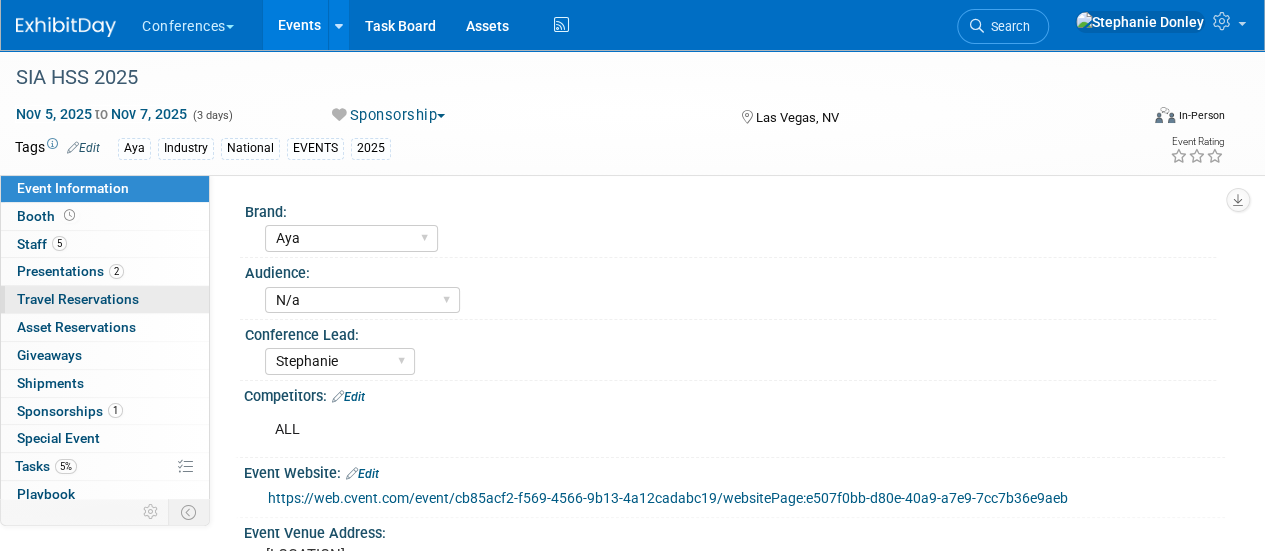 scroll, scrollTop: 0, scrollLeft: 0, axis: both 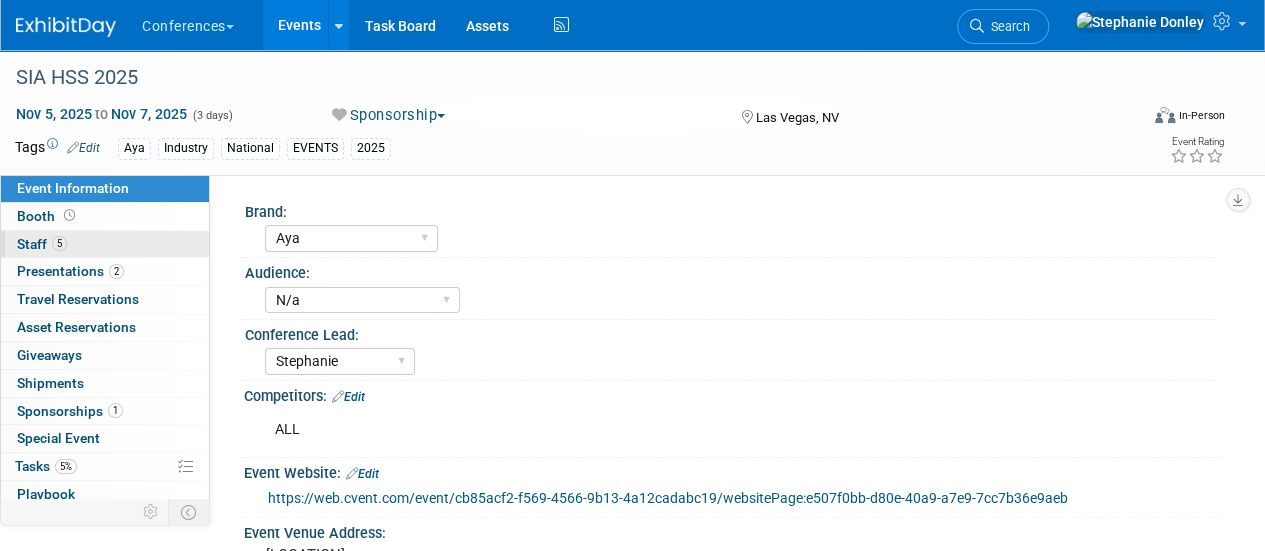 click on "5
Staff 5" at bounding box center [105, 244] 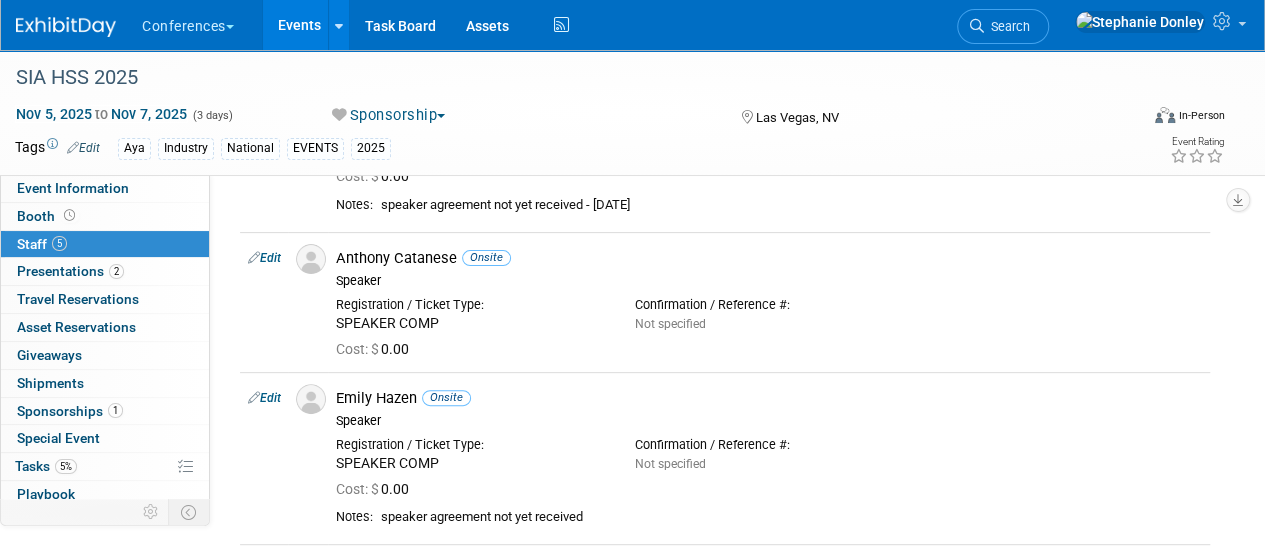 scroll, scrollTop: 0, scrollLeft: 0, axis: both 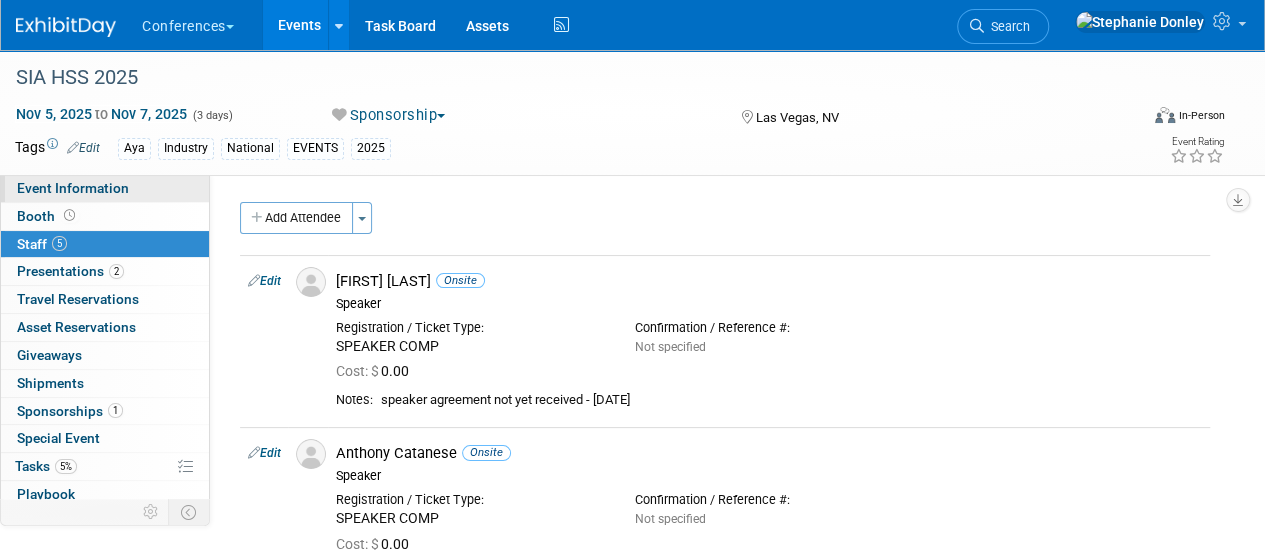click on "Event Information" at bounding box center (73, 188) 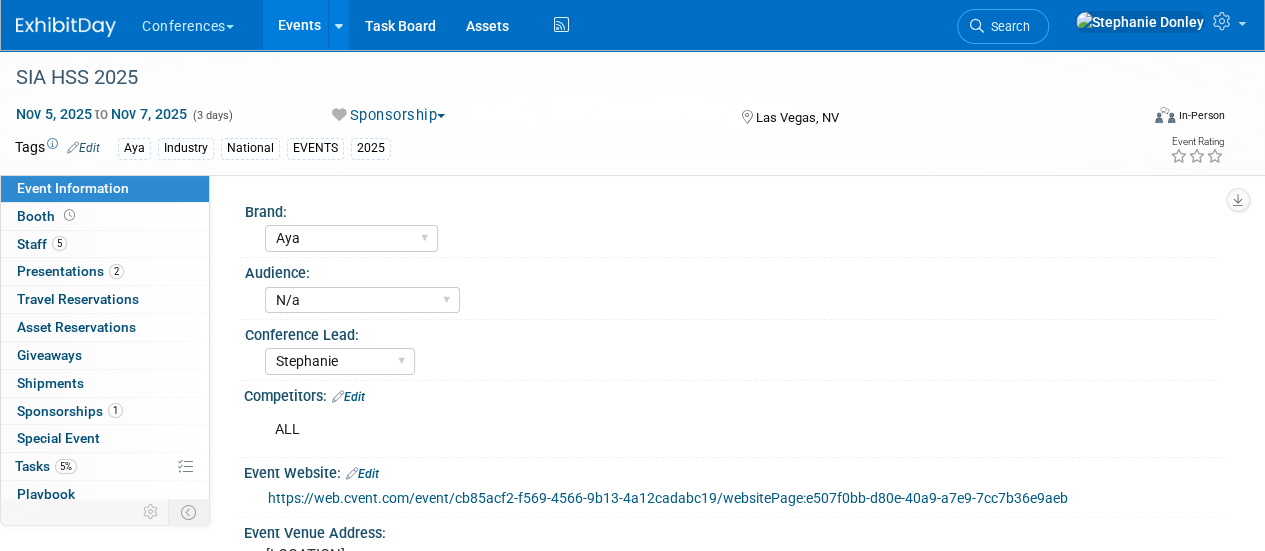 click on "Event Information" at bounding box center [73, 188] 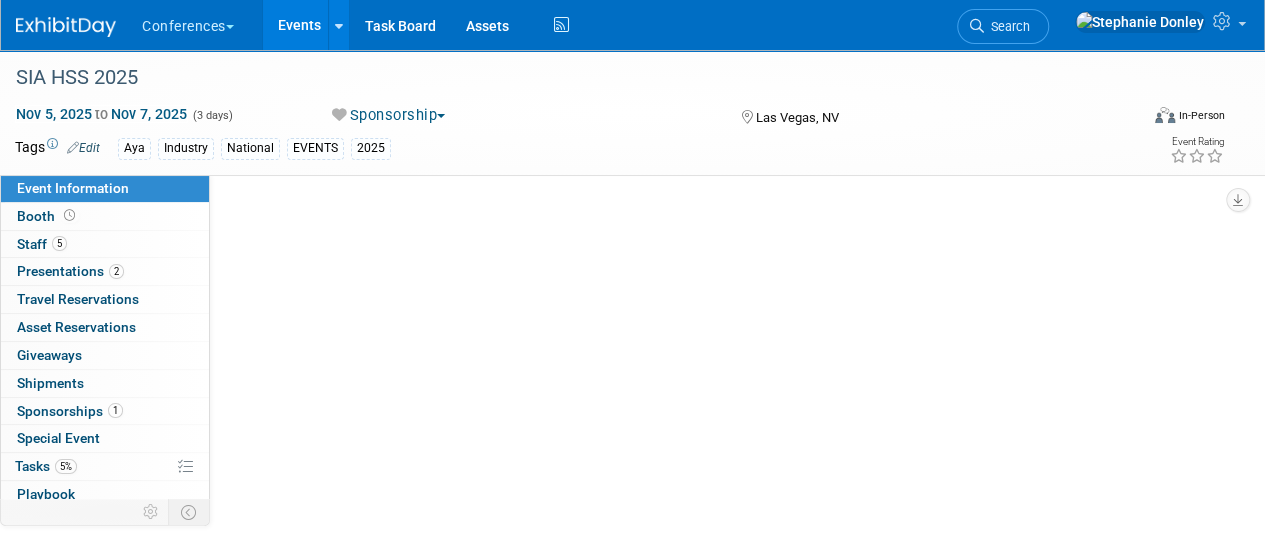 select on "Aya" 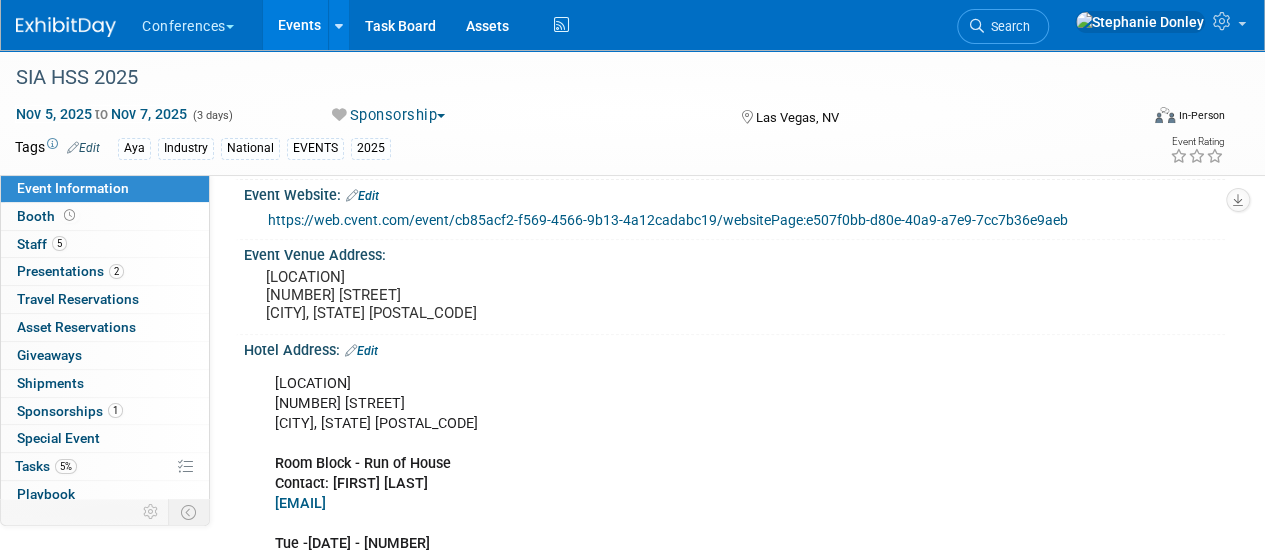 scroll, scrollTop: 291, scrollLeft: 0, axis: vertical 